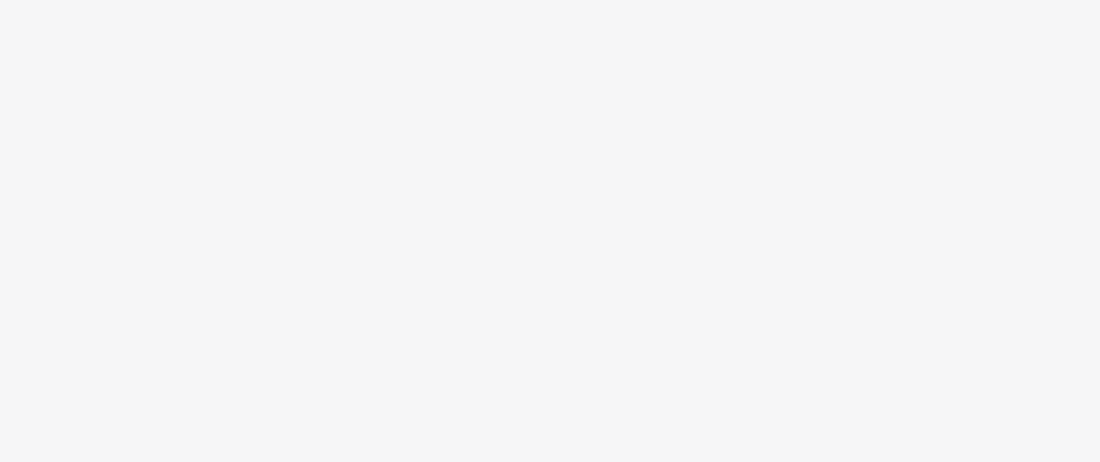 scroll, scrollTop: 0, scrollLeft: 0, axis: both 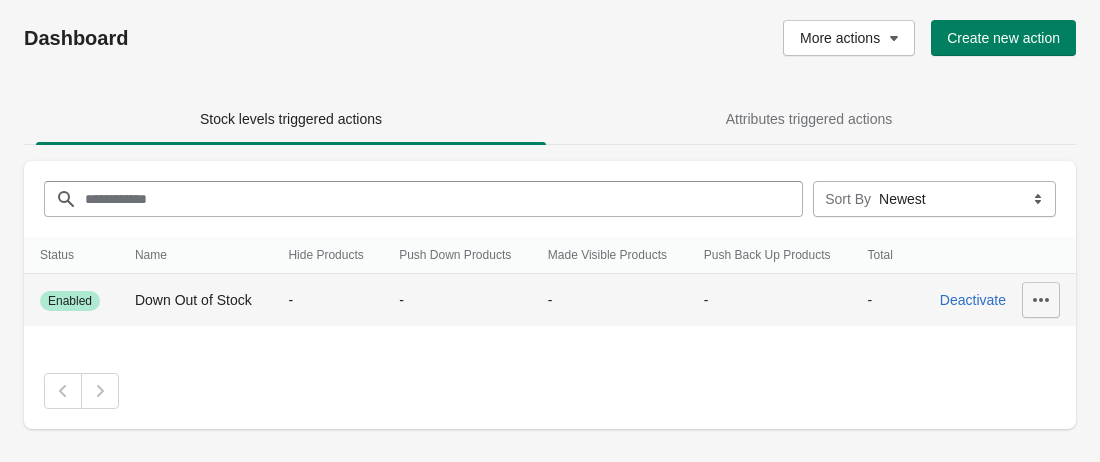 click 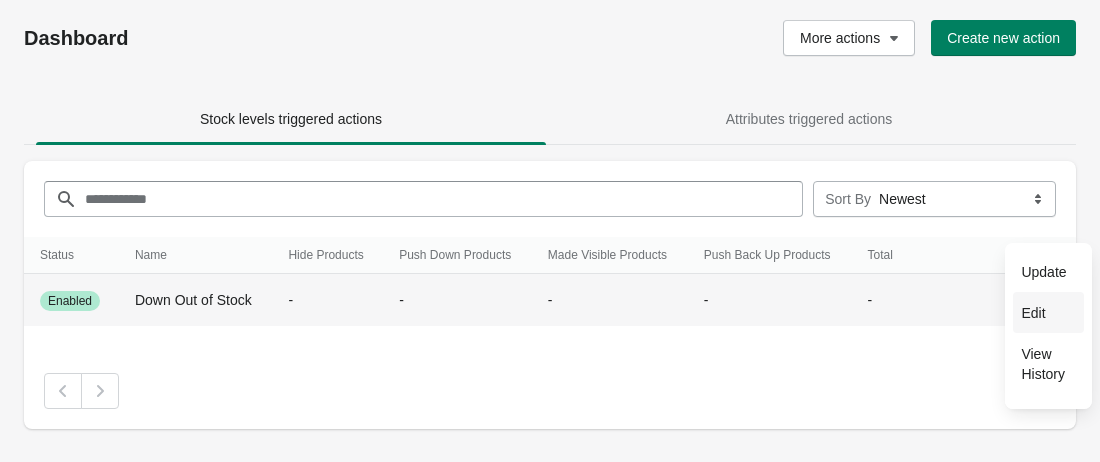 click on "Edit" at bounding box center (1048, 312) 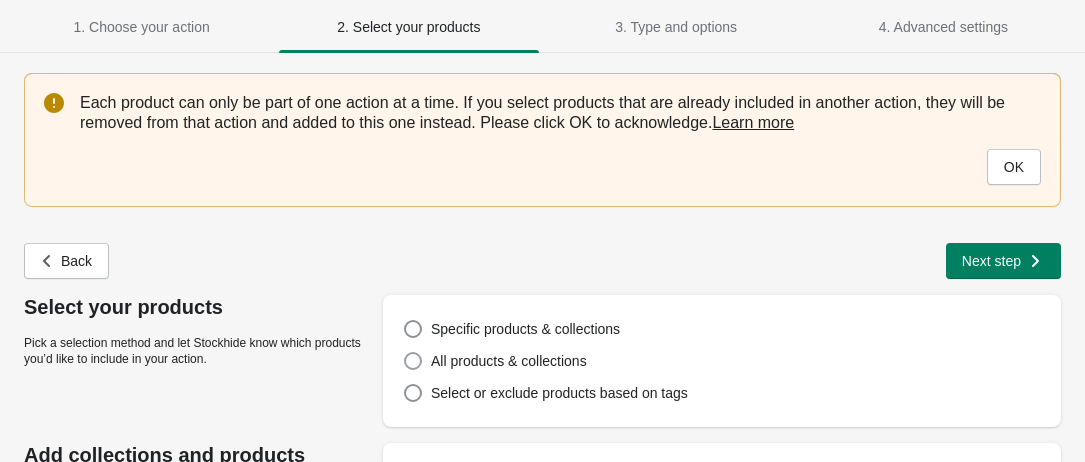 click on "All products & collections" at bounding box center (509, 361) 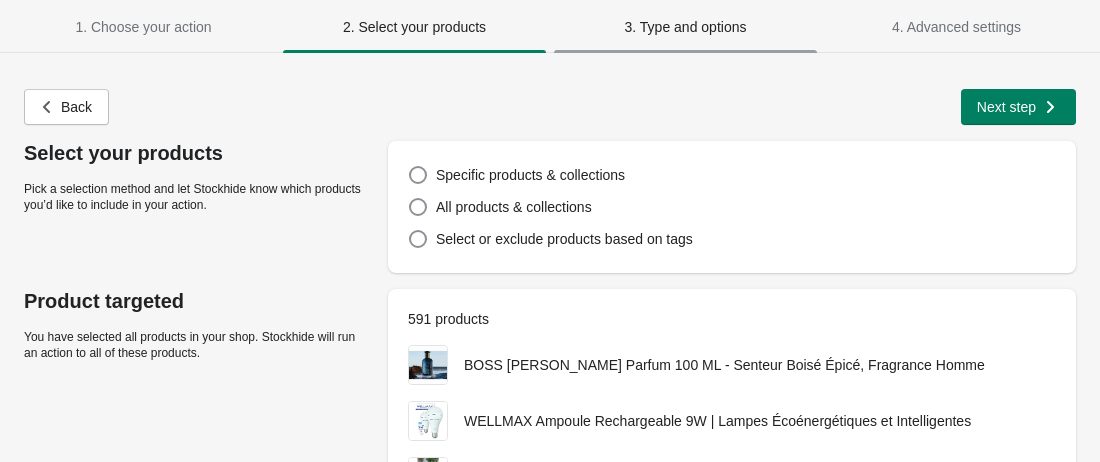 click on "3. Type and options" at bounding box center [686, 27] 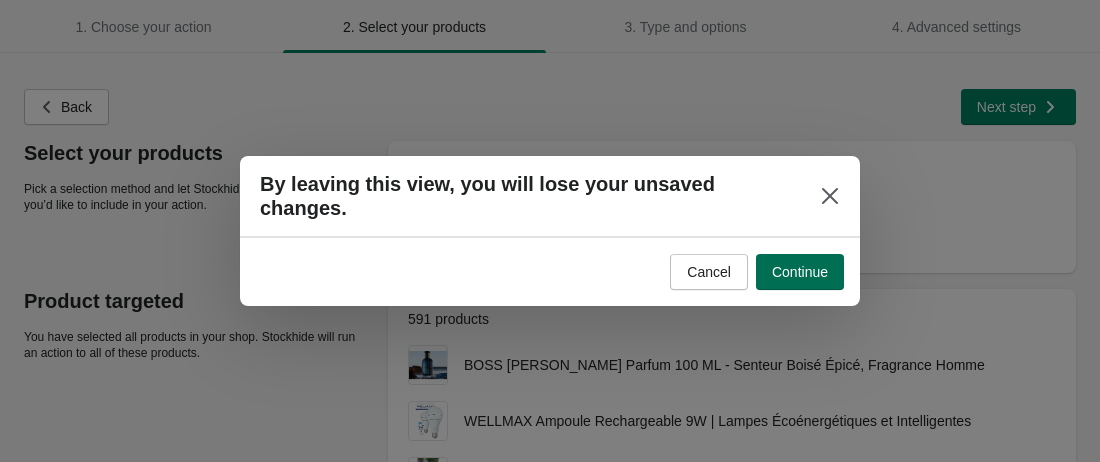 click on "Continue" at bounding box center (800, 272) 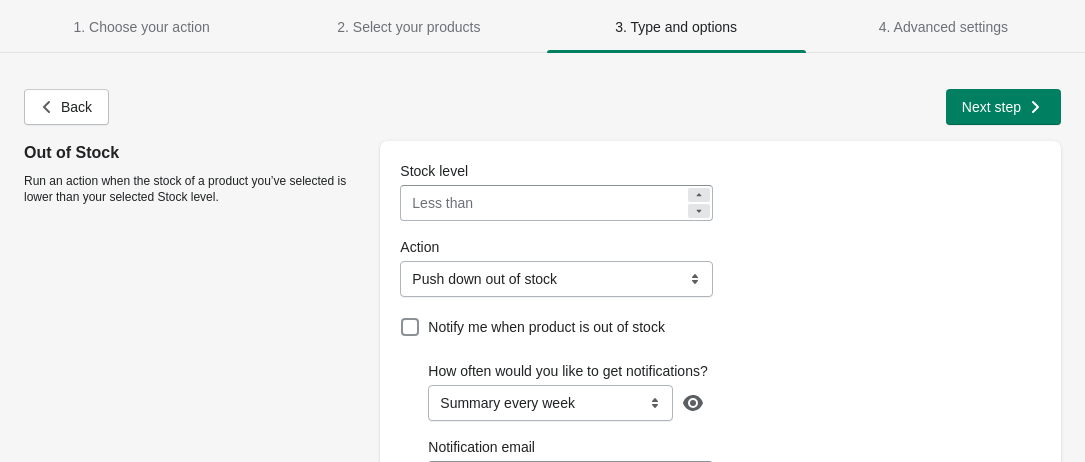 click on "**********" at bounding box center (556, 279) 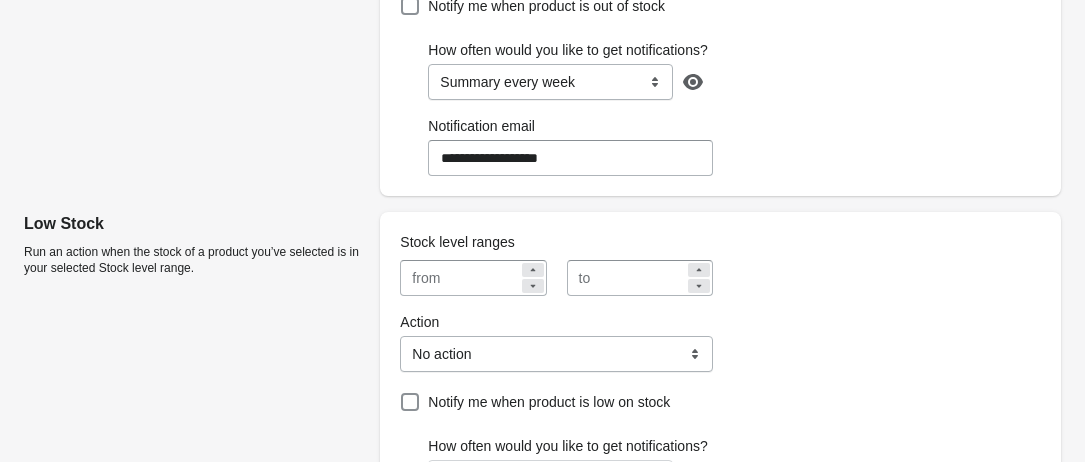 scroll, scrollTop: 324, scrollLeft: 0, axis: vertical 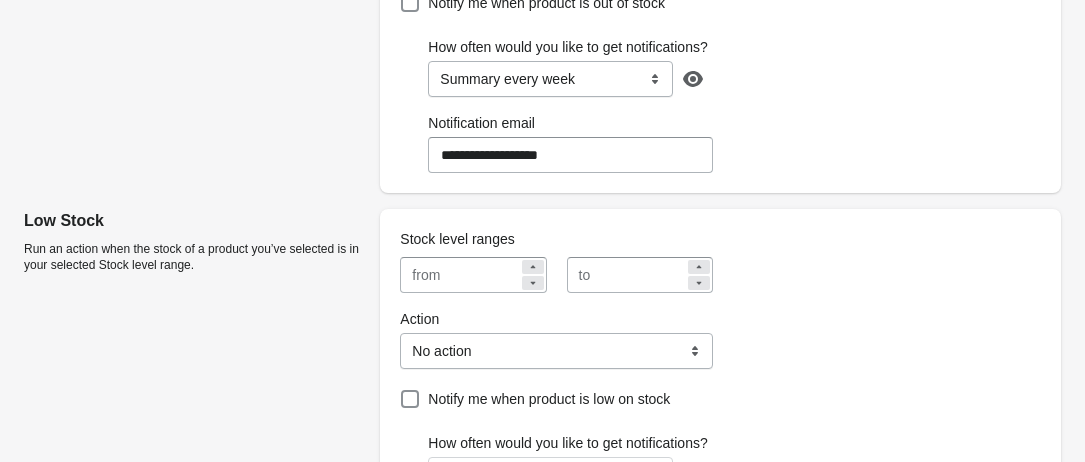 click on "**********" at bounding box center [556, 351] 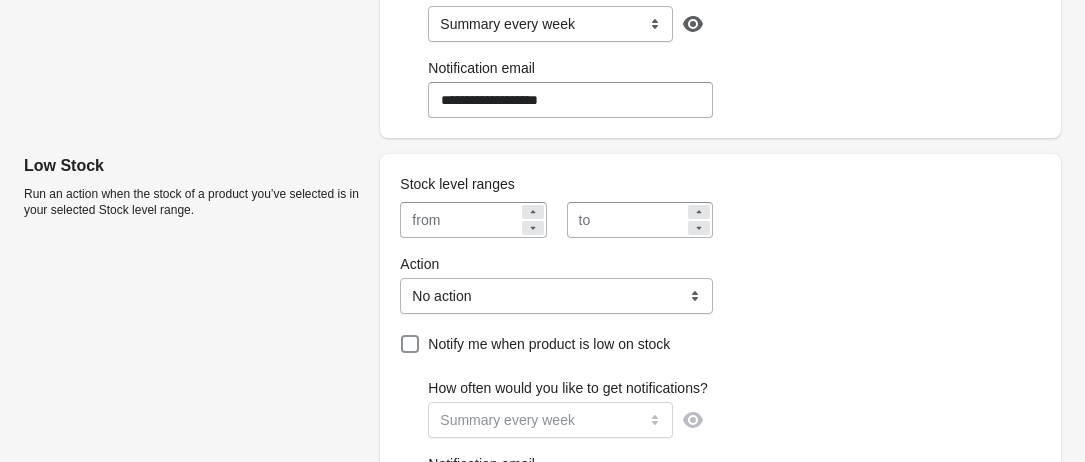 scroll, scrollTop: 410, scrollLeft: 0, axis: vertical 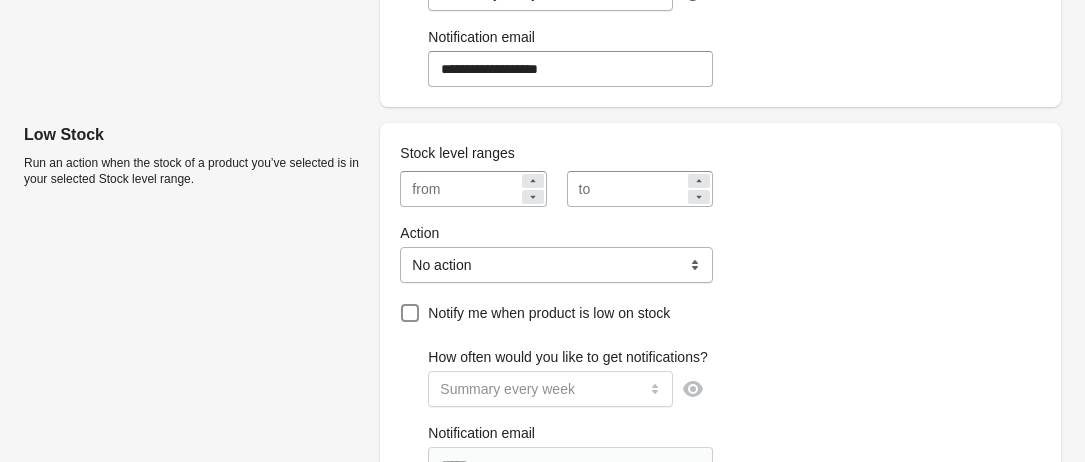 click on "*" at bounding box center [583, 581] 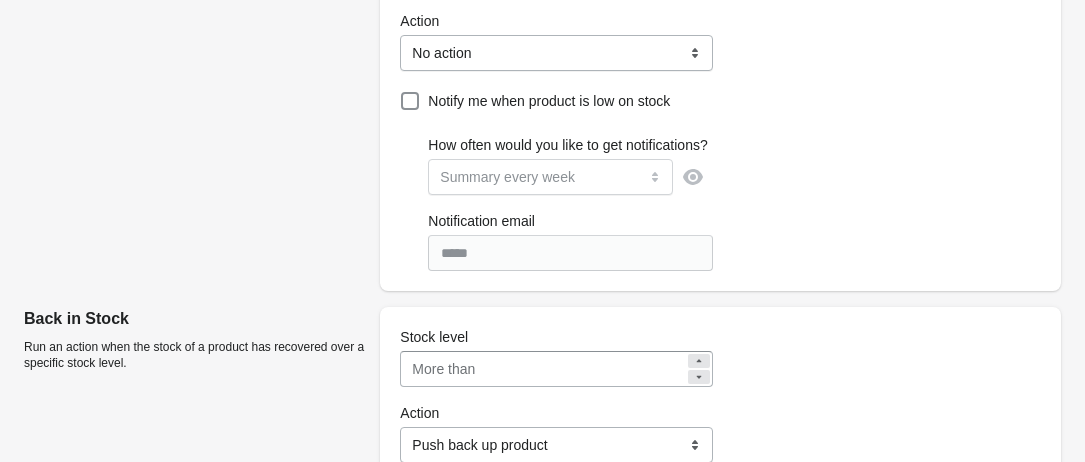 scroll, scrollTop: 623, scrollLeft: 0, axis: vertical 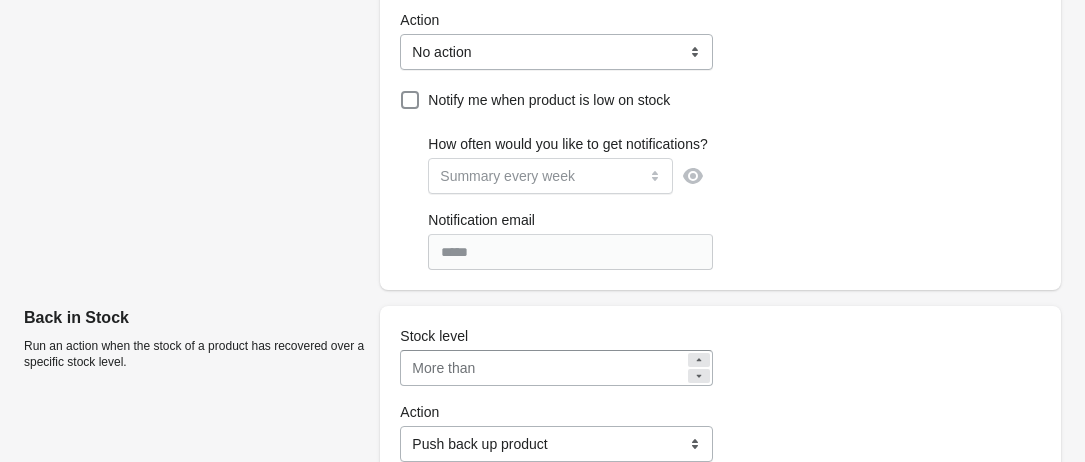 click at bounding box center (410, 492) 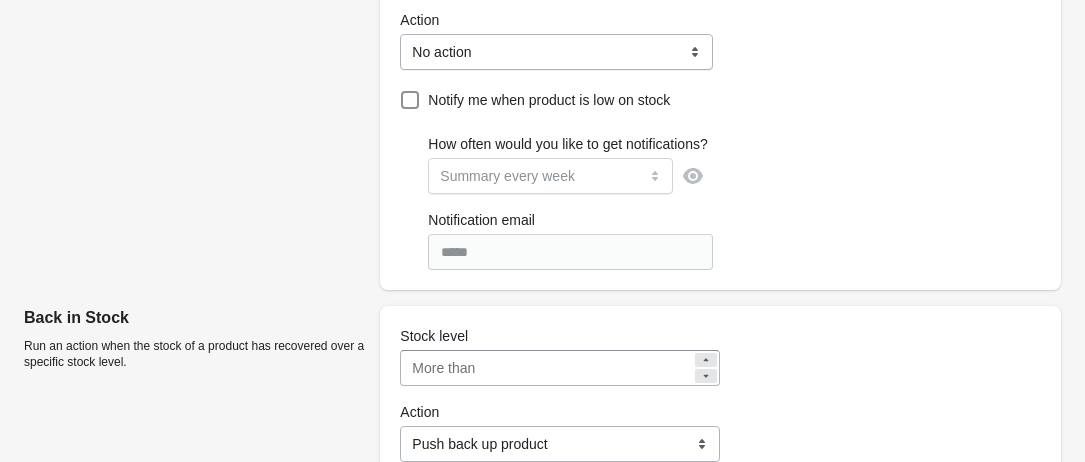 click on "Notification email" at bounding box center (574, 644) 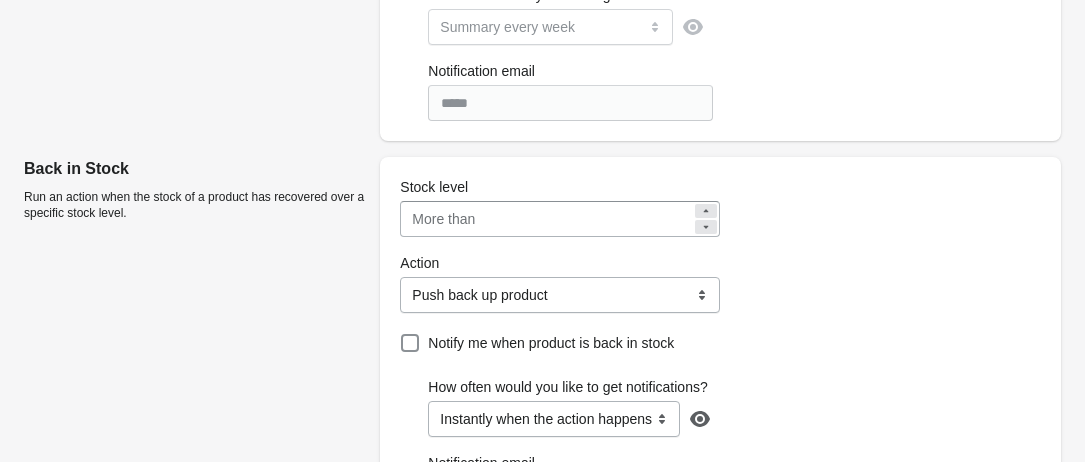 scroll, scrollTop: 796, scrollLeft: 0, axis: vertical 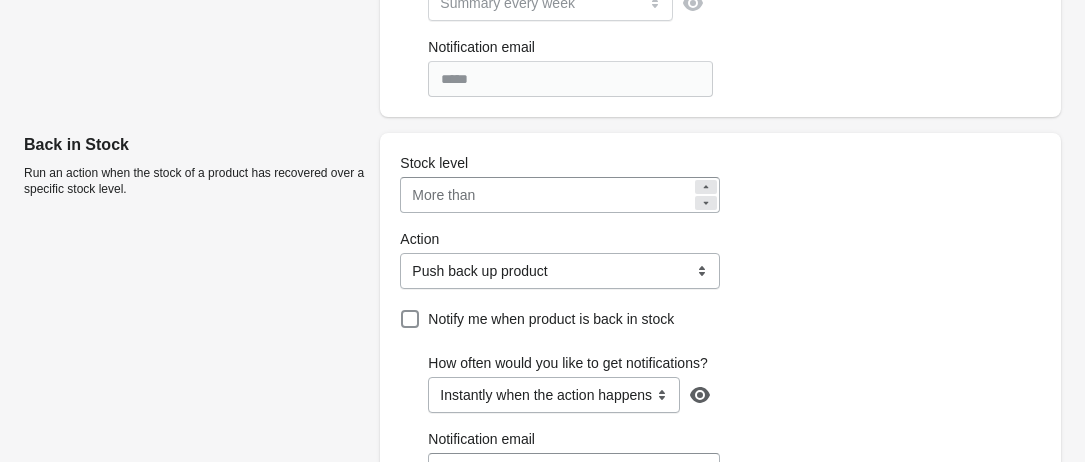 click on "**********" at bounding box center (577, 639) 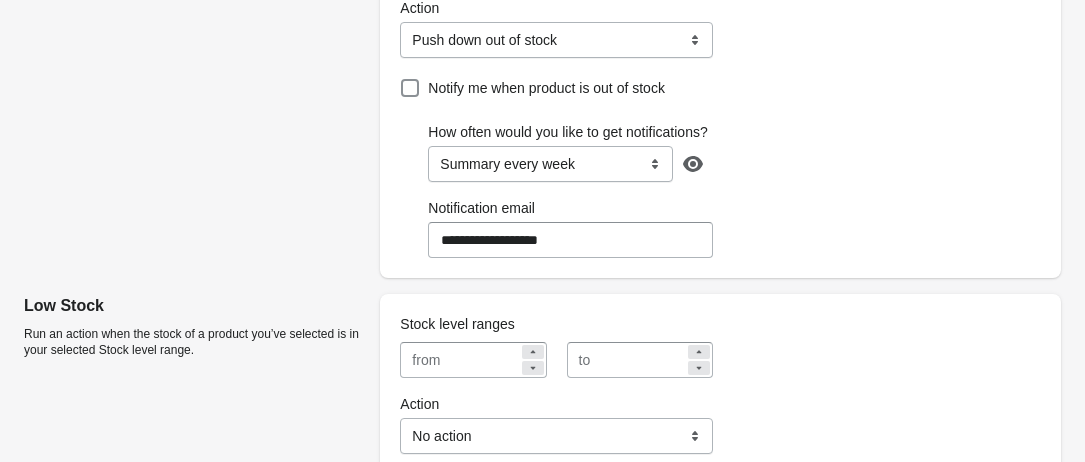 scroll, scrollTop: 0, scrollLeft: 0, axis: both 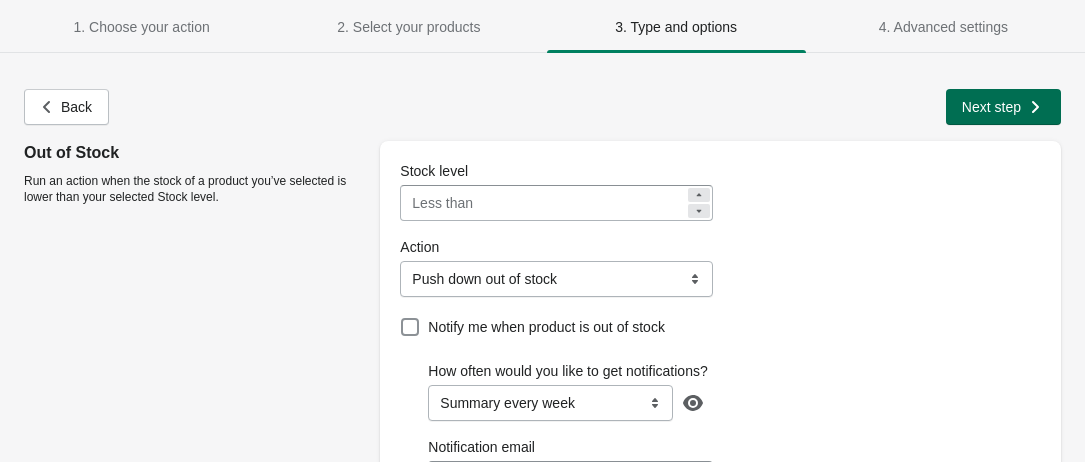 click on "Next step" at bounding box center [991, 107] 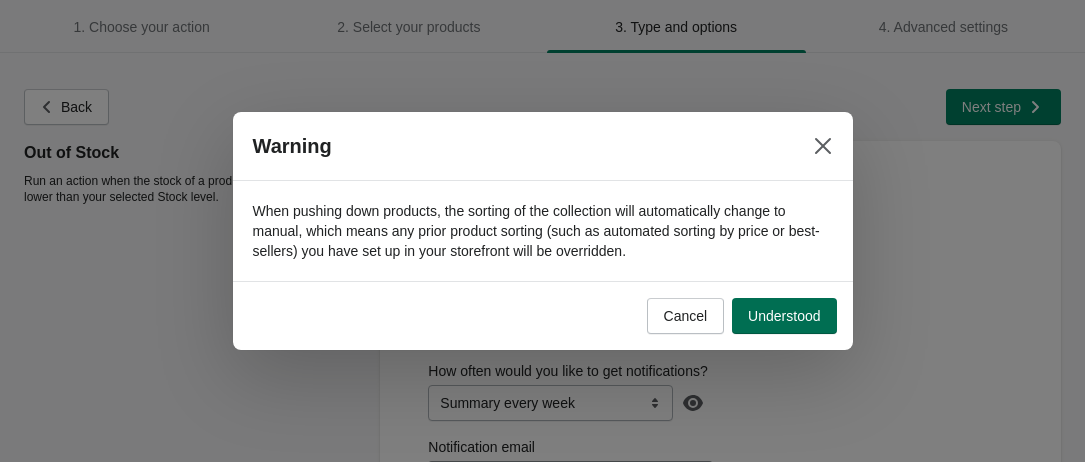 click on "Understood" at bounding box center [784, 316] 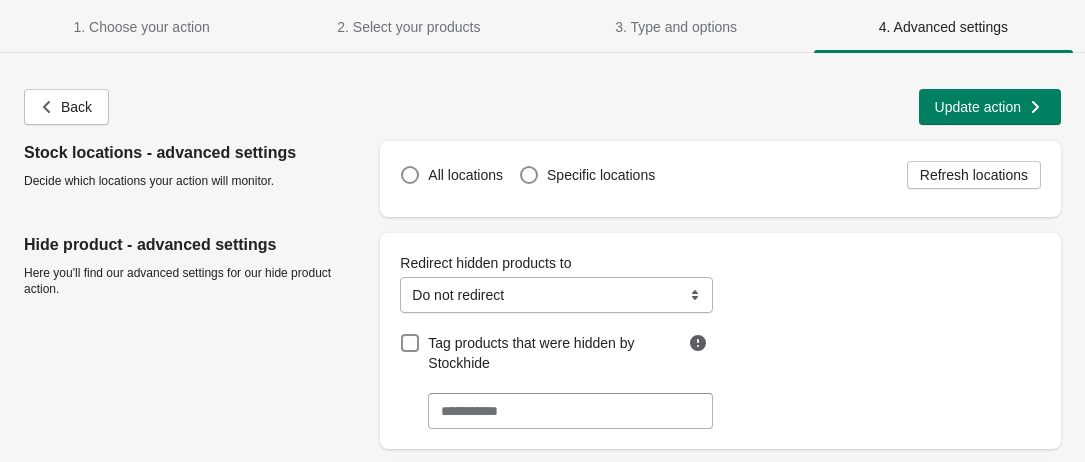 click on "**********" at bounding box center (556, 295) 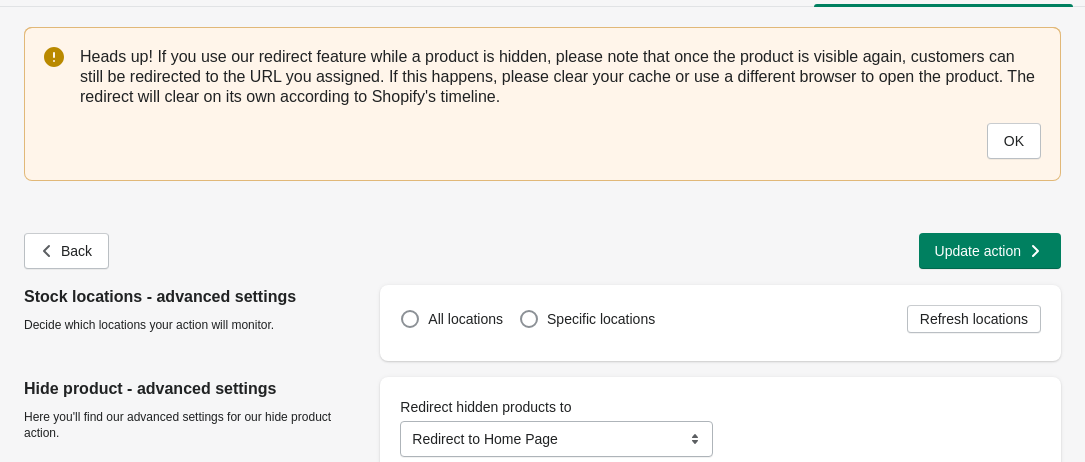 scroll, scrollTop: 68, scrollLeft: 0, axis: vertical 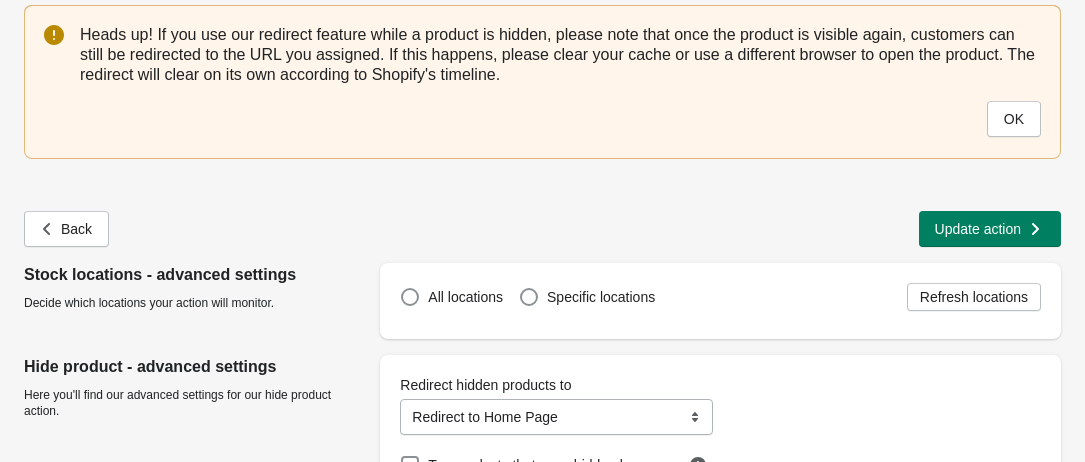 click on "**********" at bounding box center [556, 417] 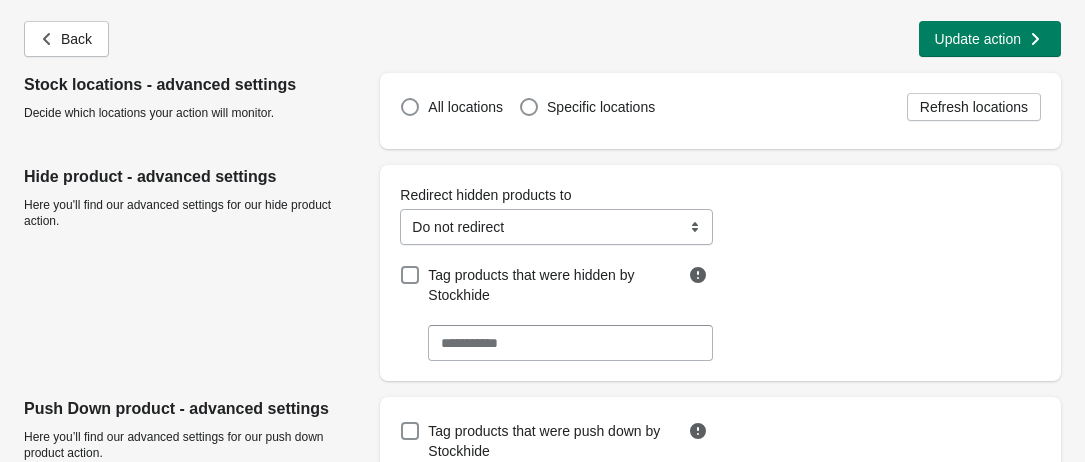 click on "**********" at bounding box center (720, 273) 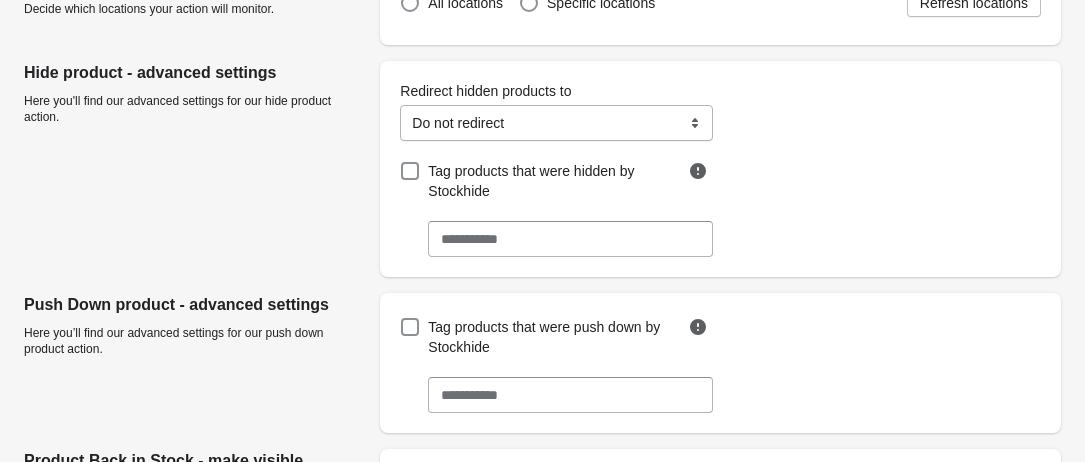 scroll, scrollTop: 0, scrollLeft: 0, axis: both 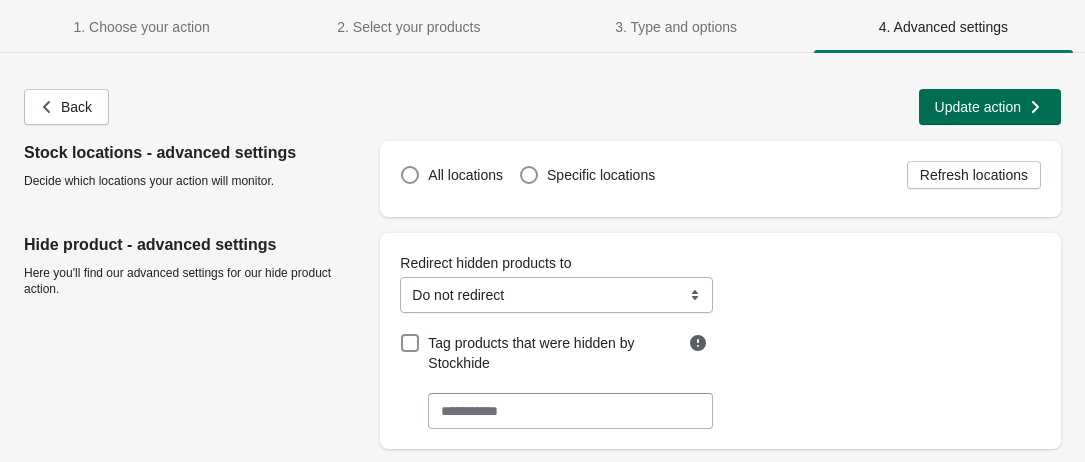 click on "Update action" at bounding box center (978, 107) 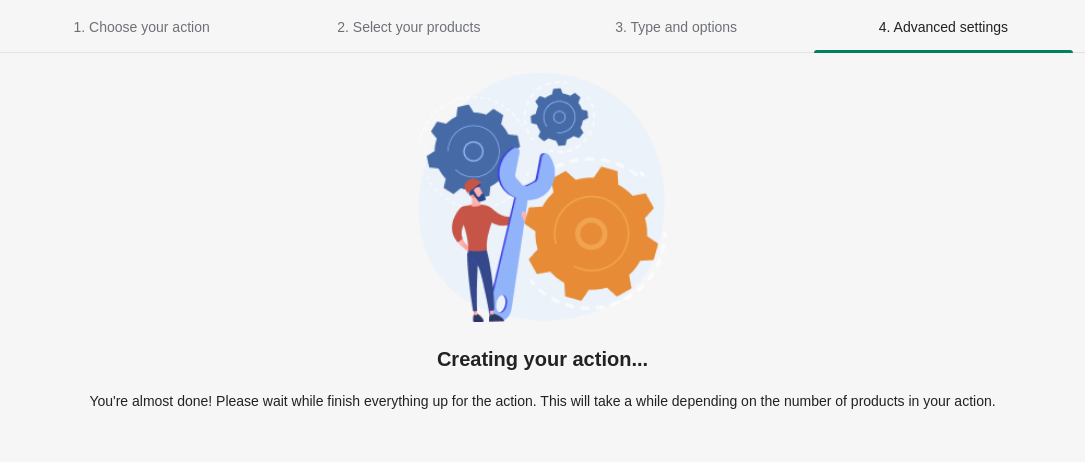 select on "**********" 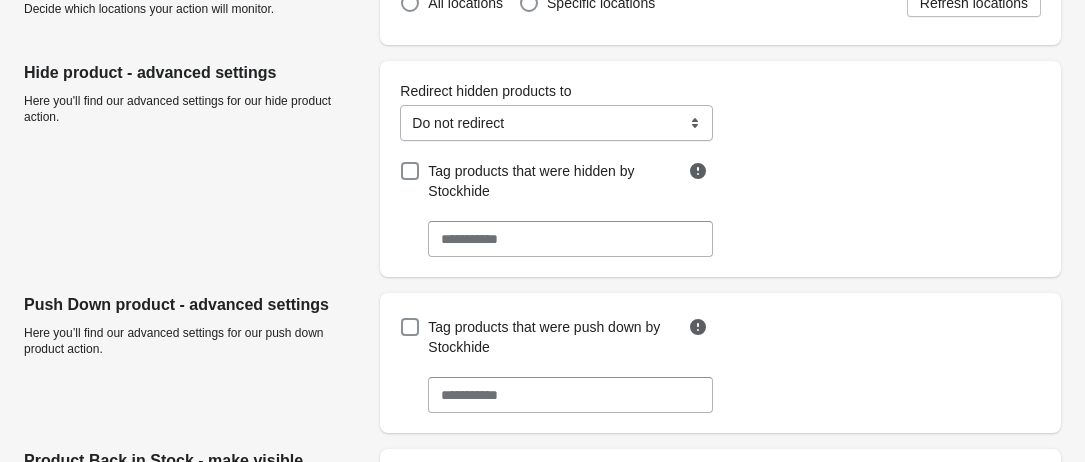 scroll, scrollTop: 0, scrollLeft: 0, axis: both 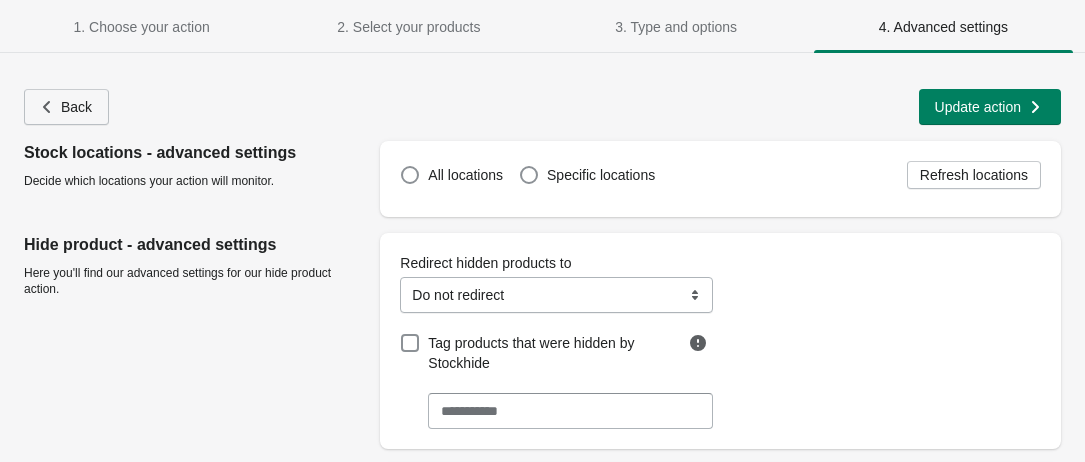 click on "Back" at bounding box center [76, 107] 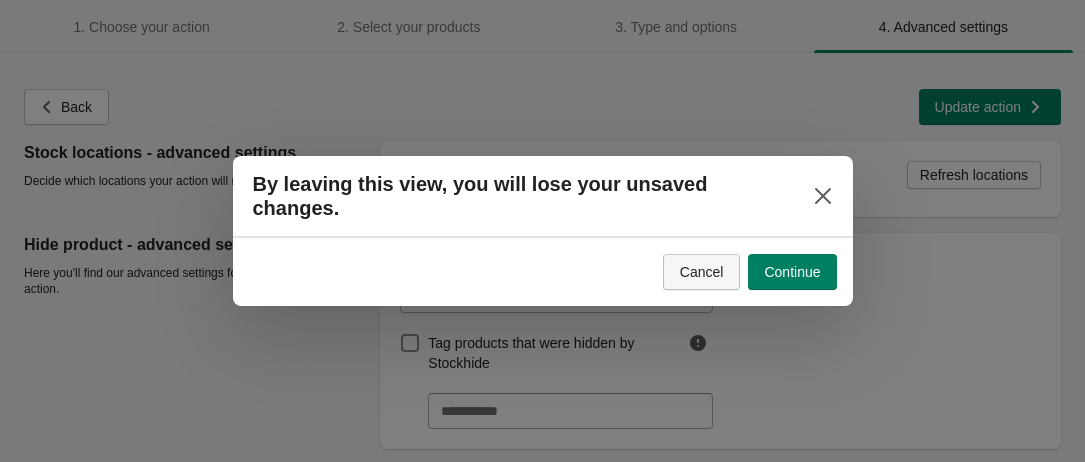 click on "Cancel" at bounding box center [702, 272] 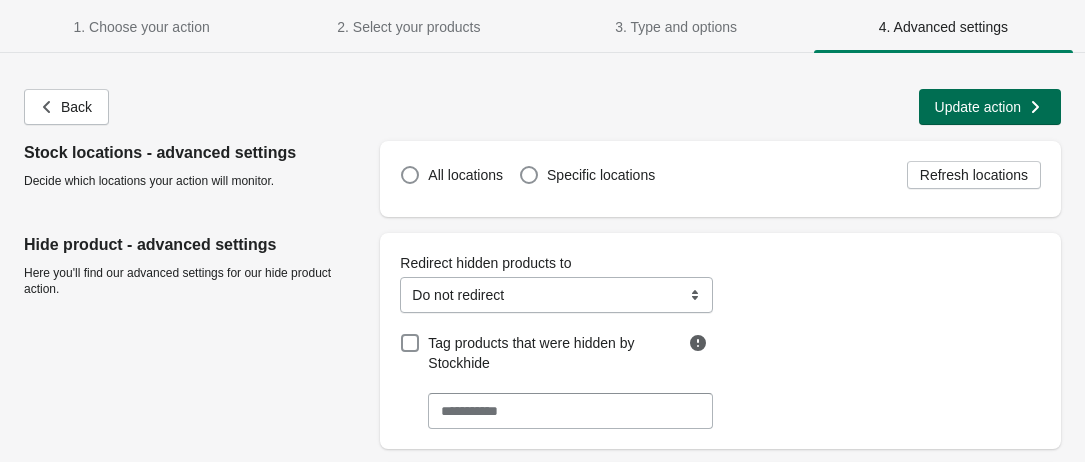 click on "Update action" at bounding box center (978, 107) 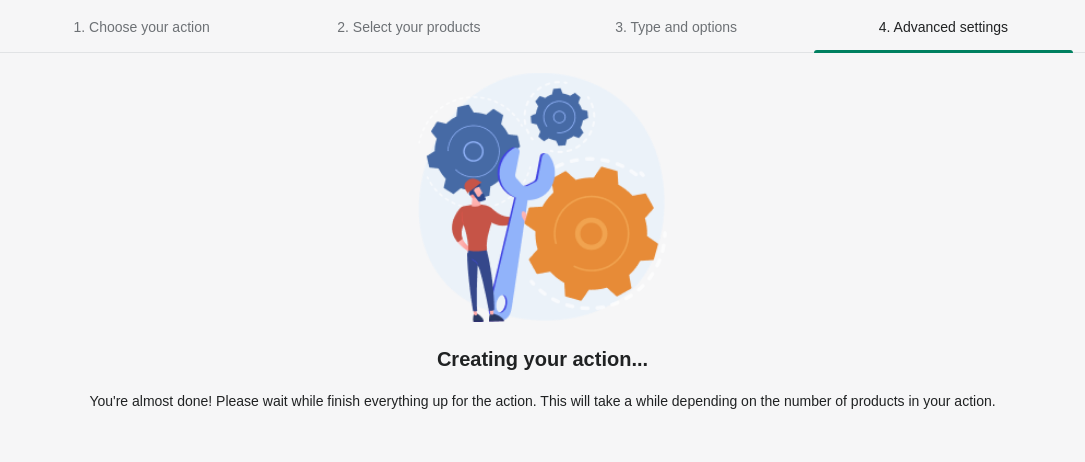 select on "**********" 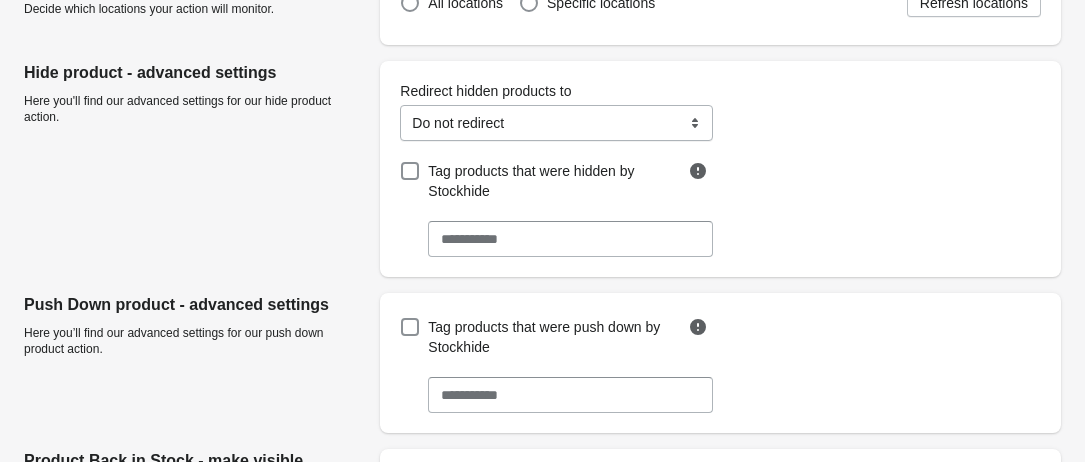 scroll, scrollTop: 0, scrollLeft: 0, axis: both 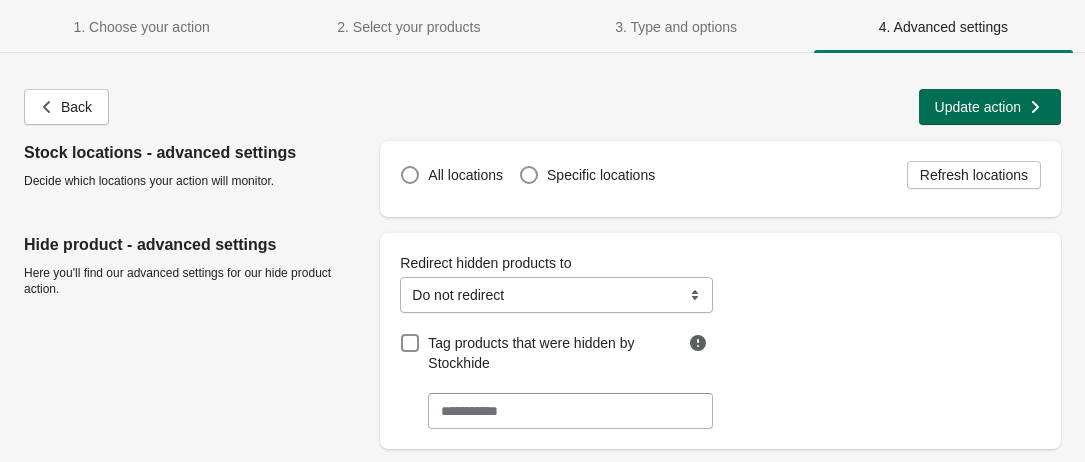click on "Update action" at bounding box center [990, 107] 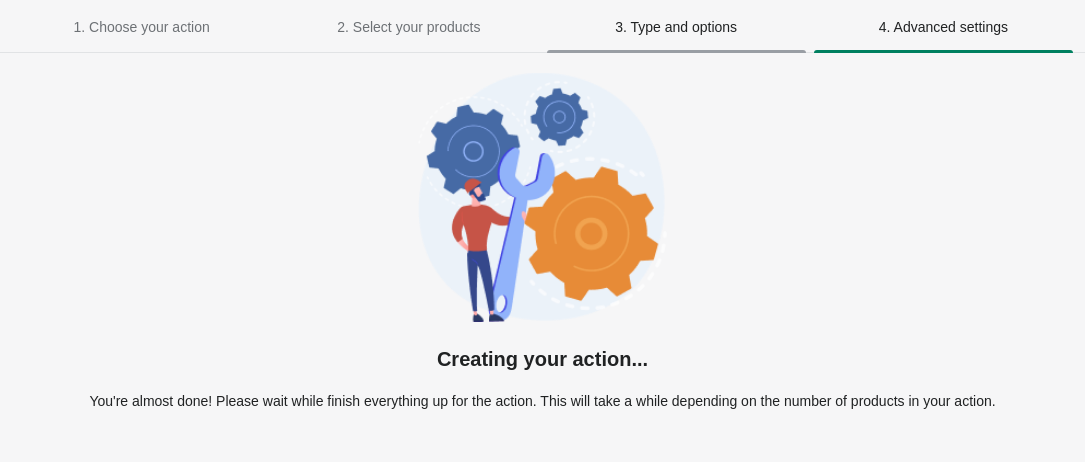 select on "**********" 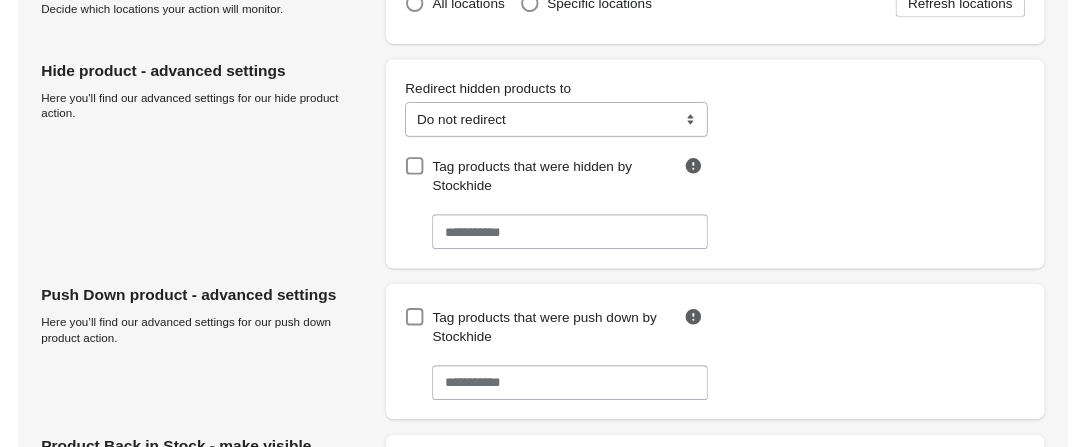 scroll, scrollTop: 0, scrollLeft: 0, axis: both 